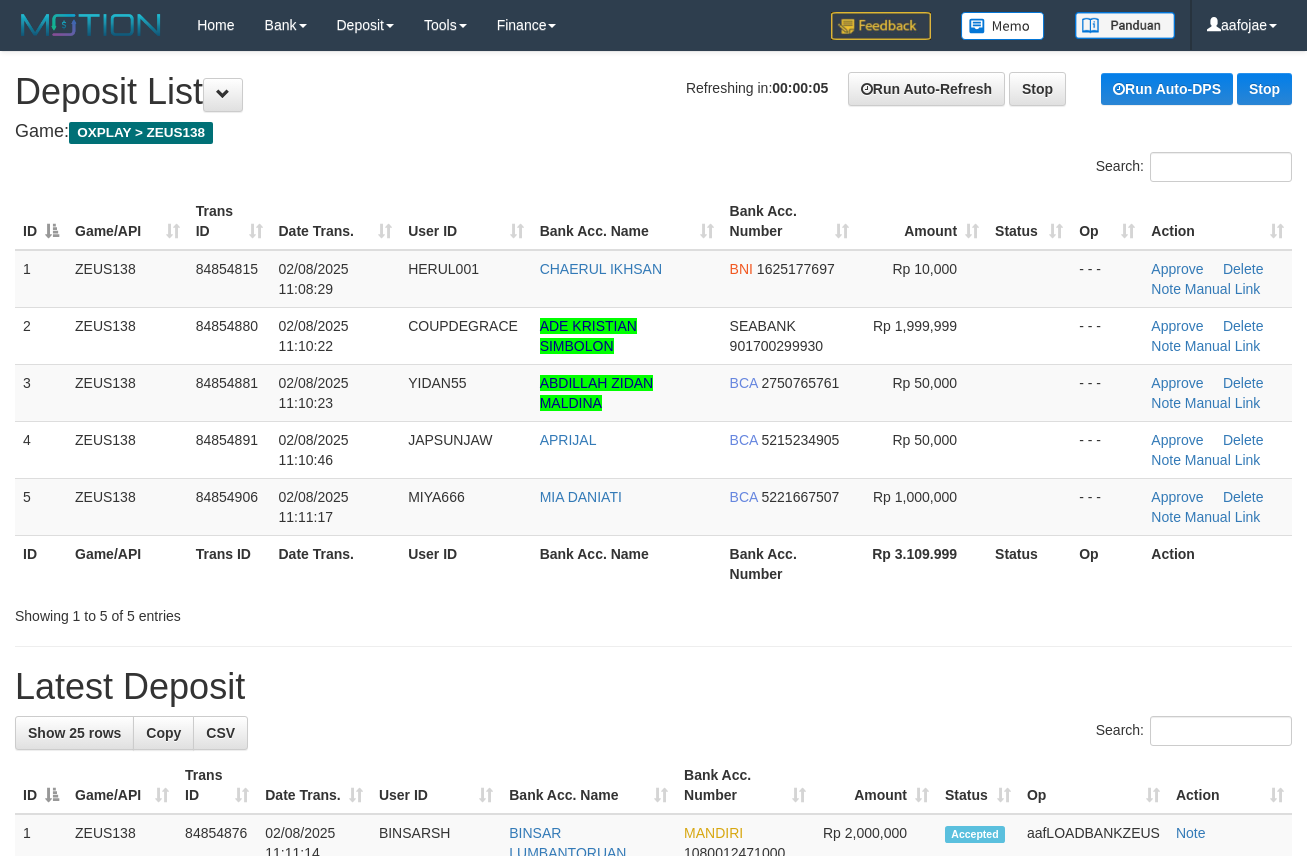 scroll, scrollTop: 0, scrollLeft: 0, axis: both 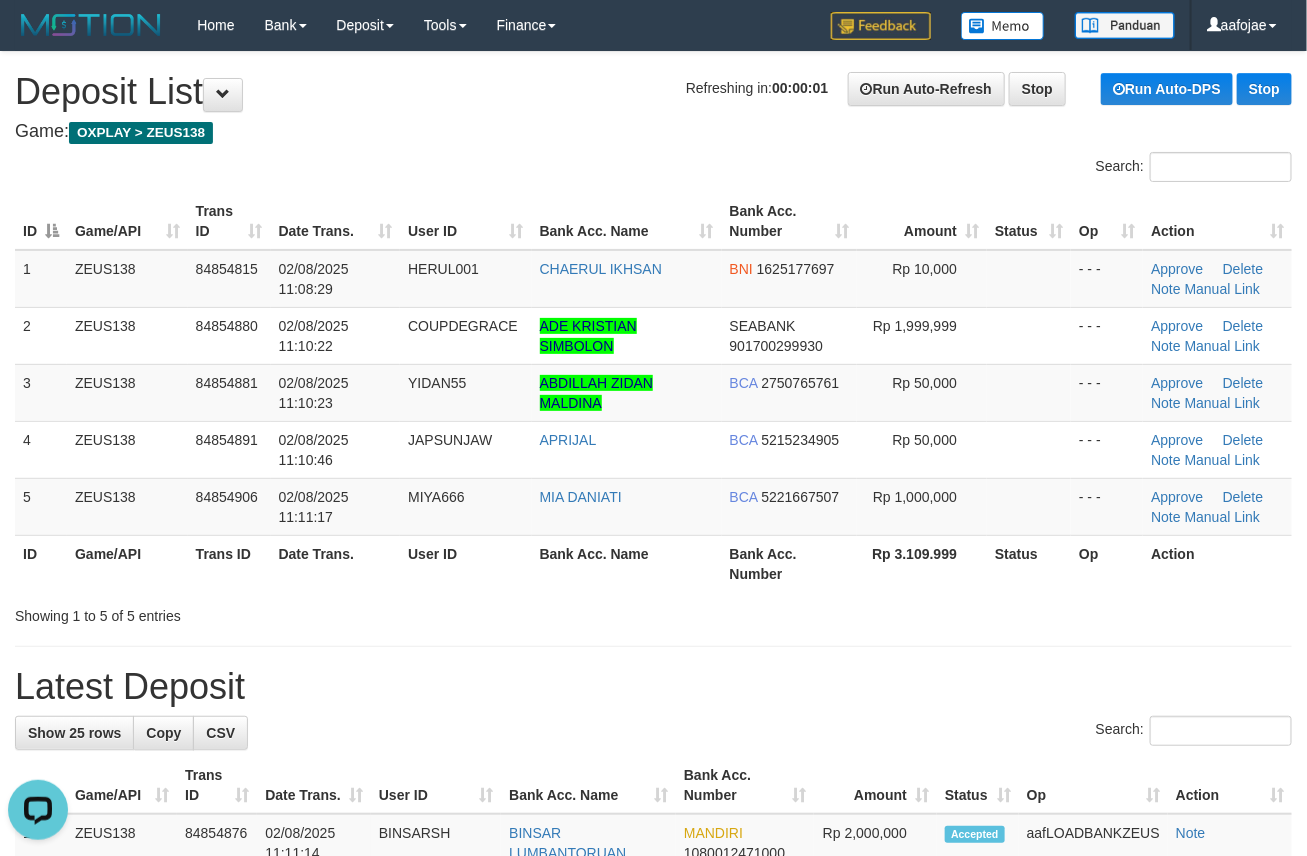 click on "Refreshing in:  00:00:01
Run Auto-Refresh
Stop
Run Auto-DPS
Stop
Deposit List" at bounding box center (653, 92) 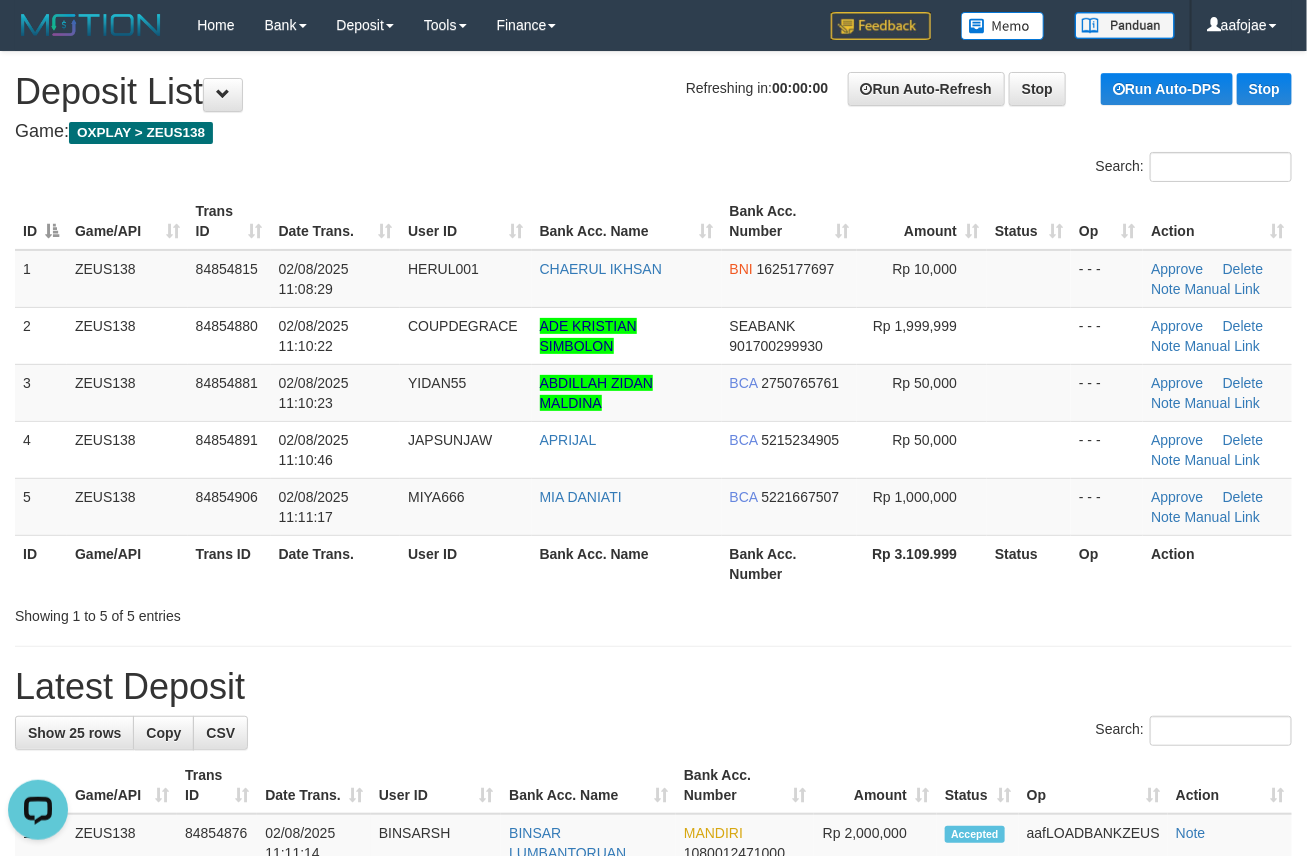 drag, startPoint x: 483, startPoint y: 100, endPoint x: 510, endPoint y: 100, distance: 27 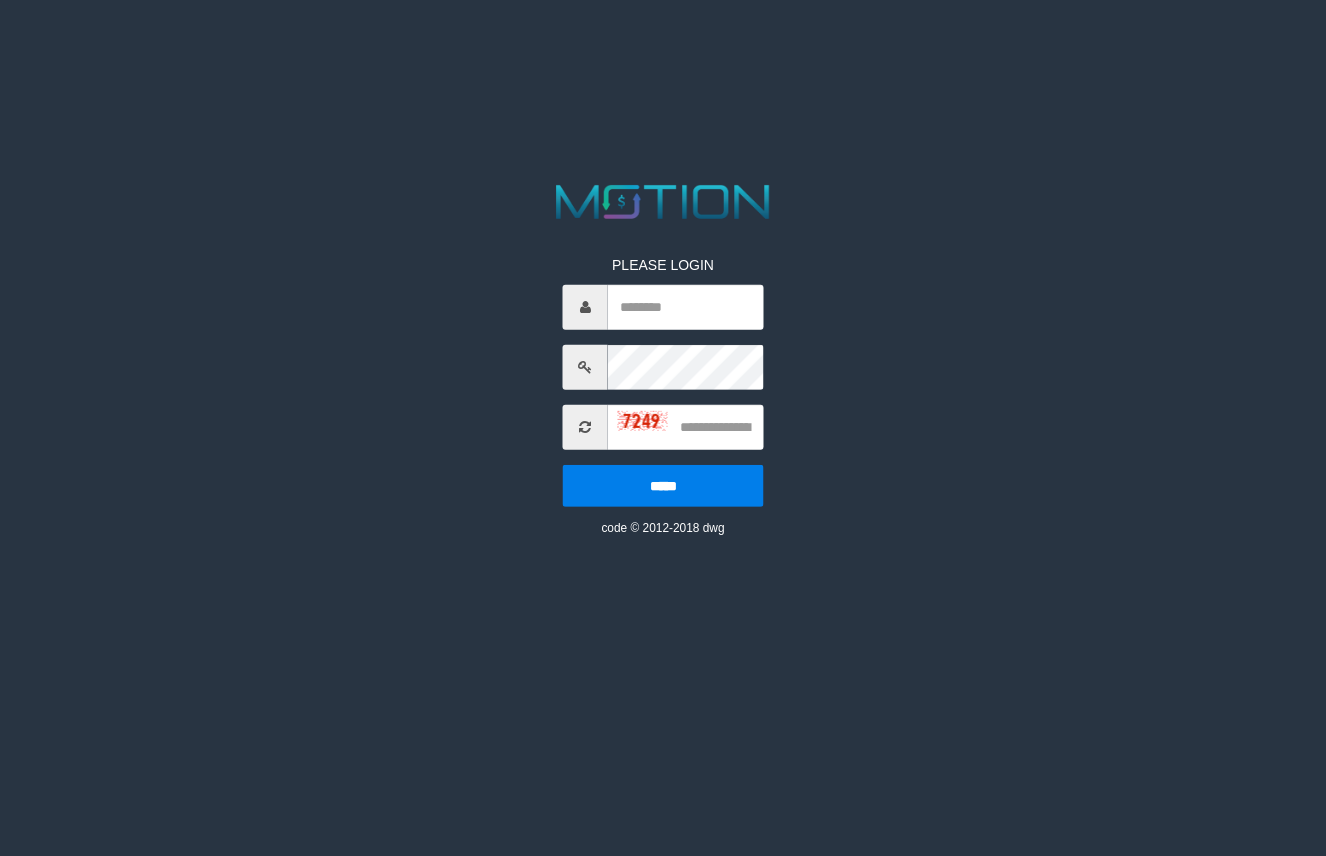 type on "*******" 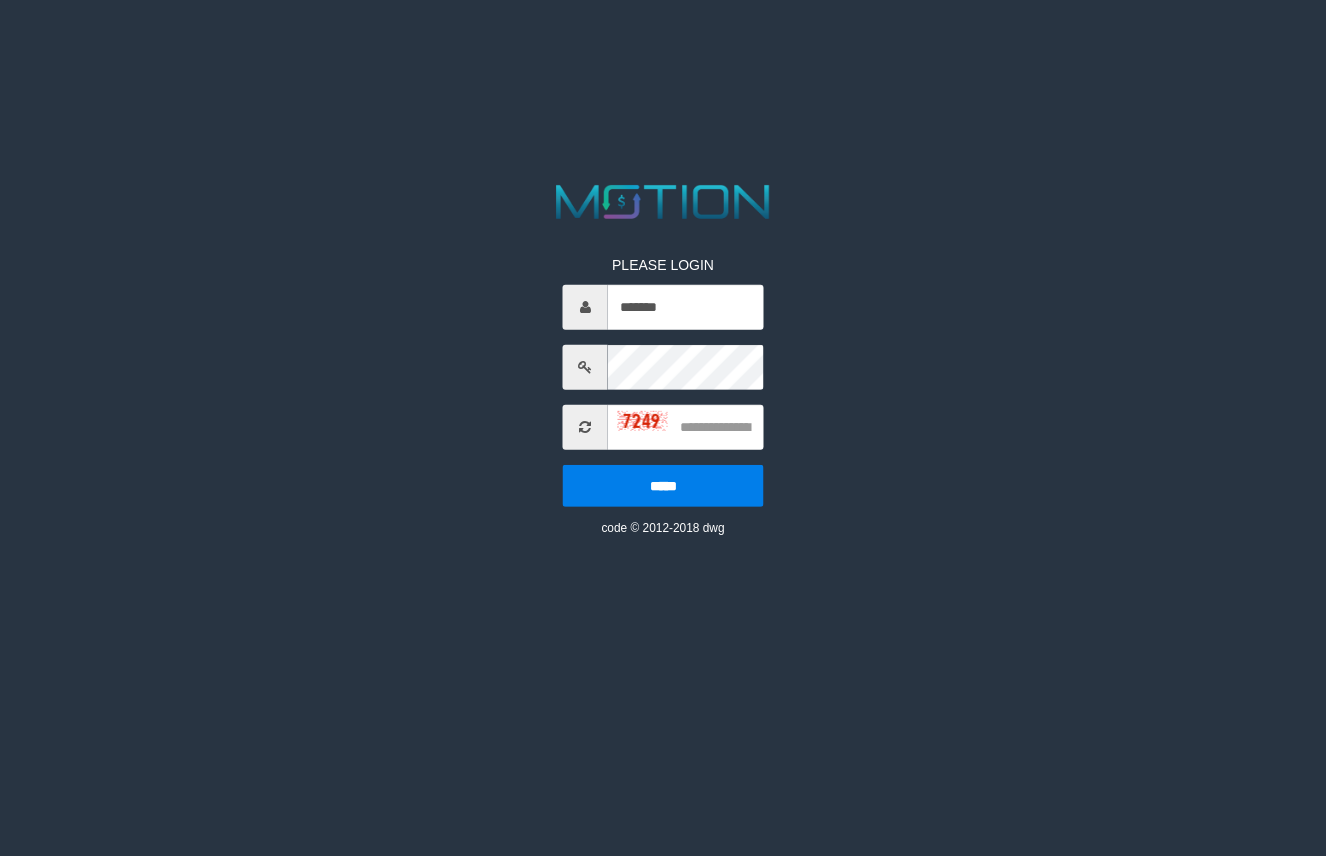 scroll, scrollTop: 0, scrollLeft: 0, axis: both 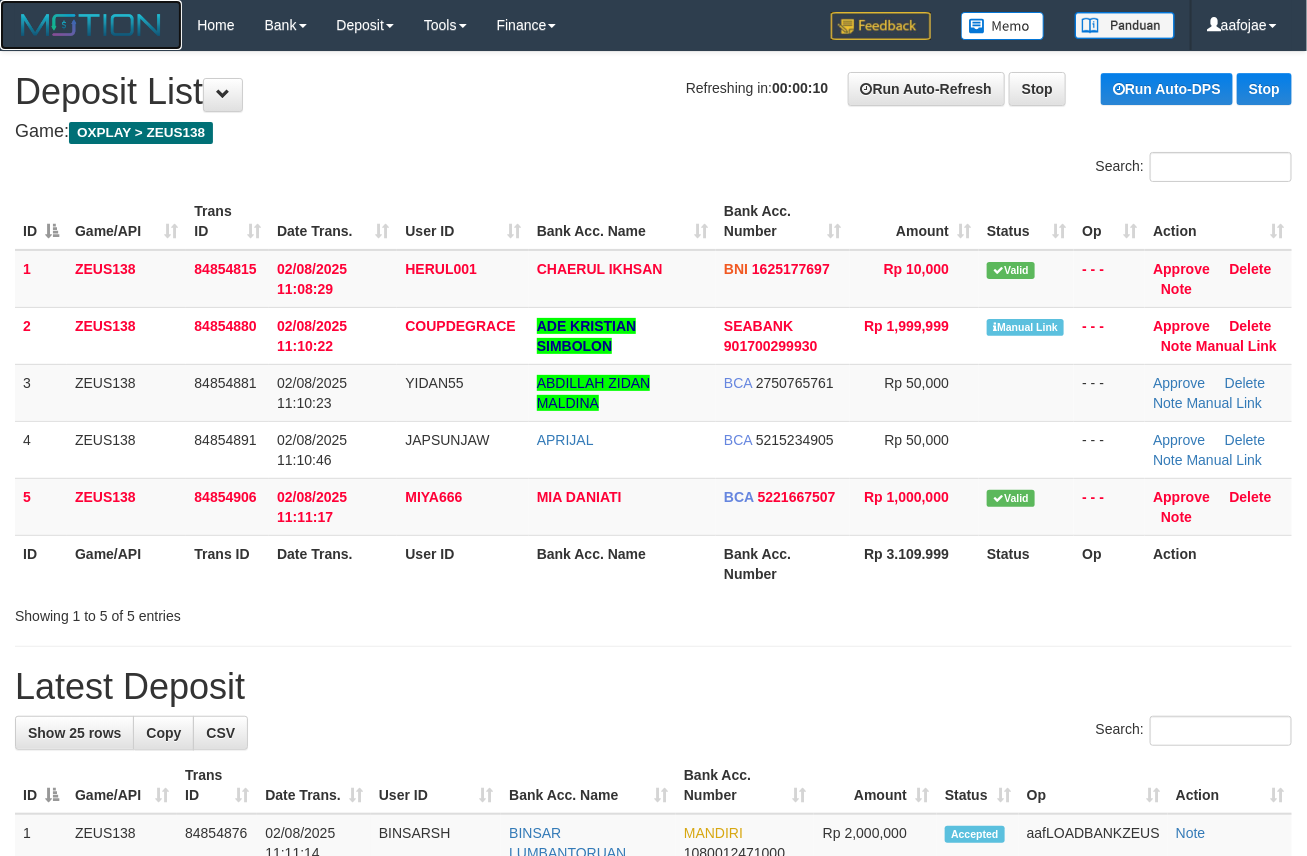 click at bounding box center [91, 25] 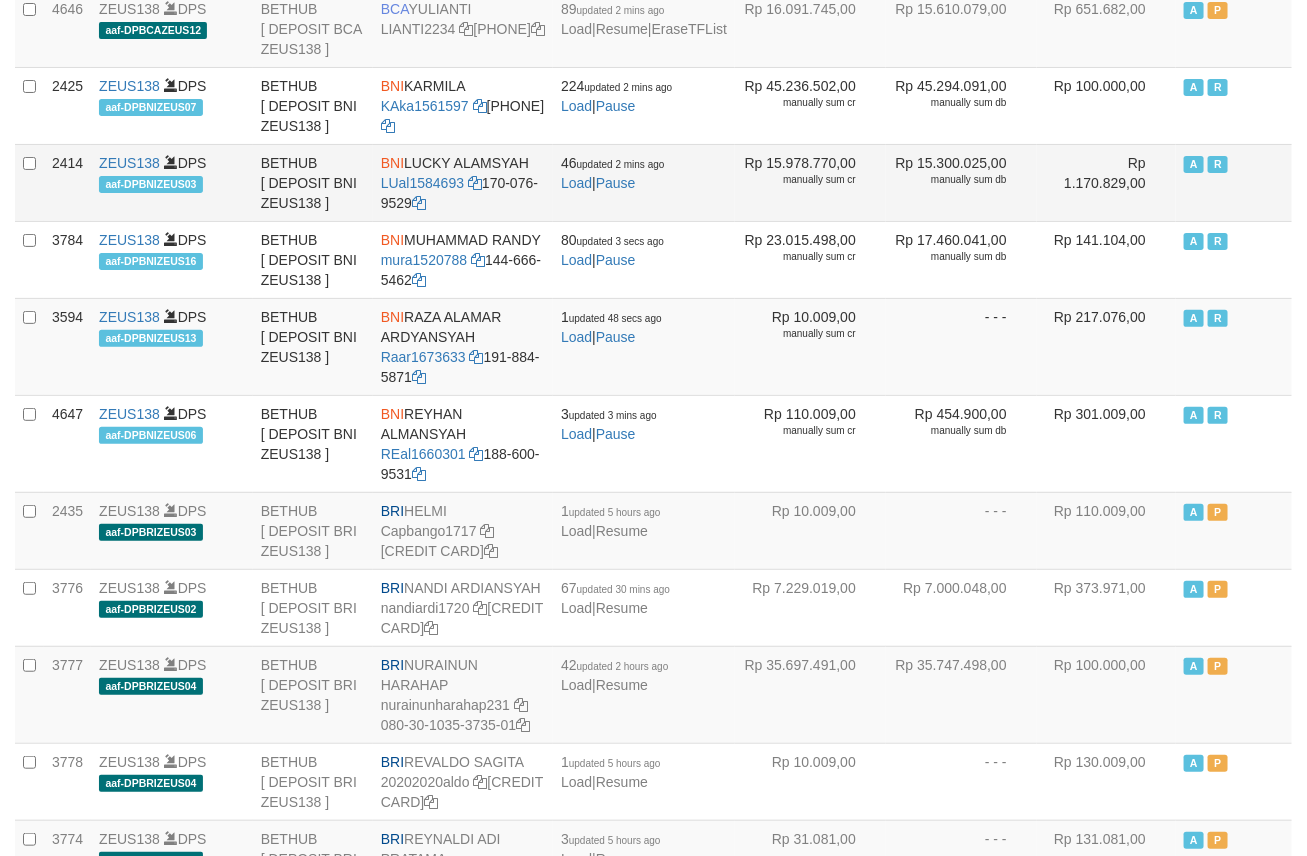 scroll, scrollTop: 2765, scrollLeft: 0, axis: vertical 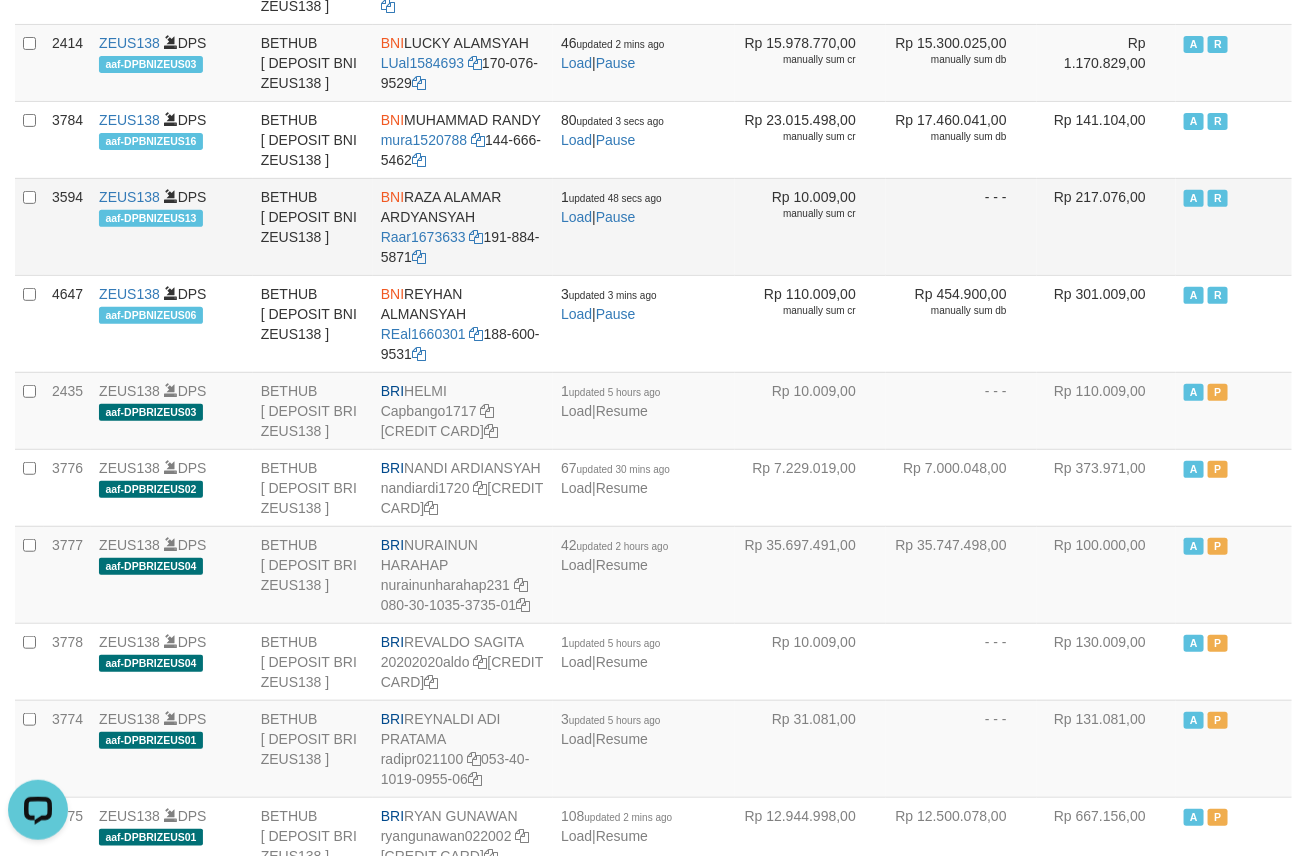 click on "BETHUB
[ DEPOSIT BNI ZEUS138 ]" at bounding box center (313, 226) 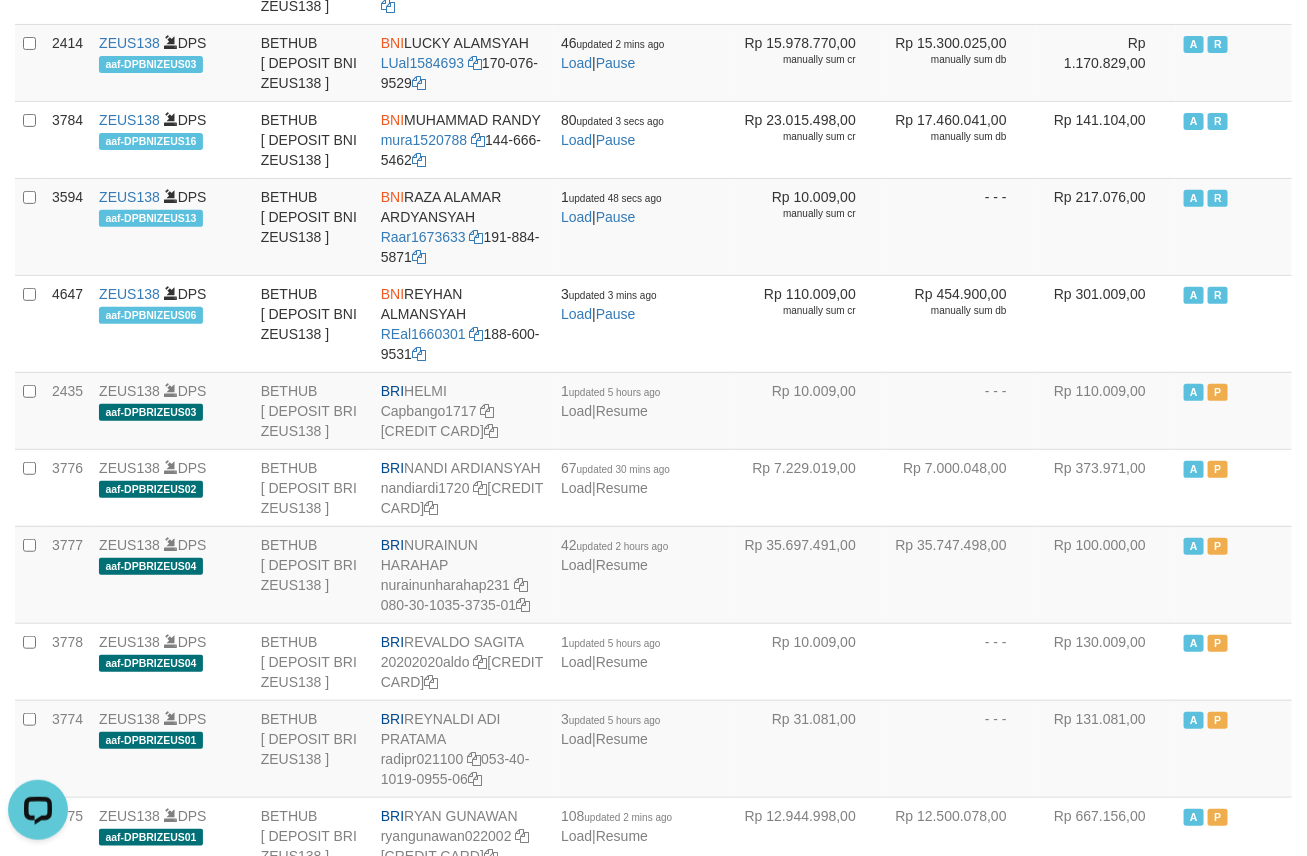 click at bounding box center [29, -92] 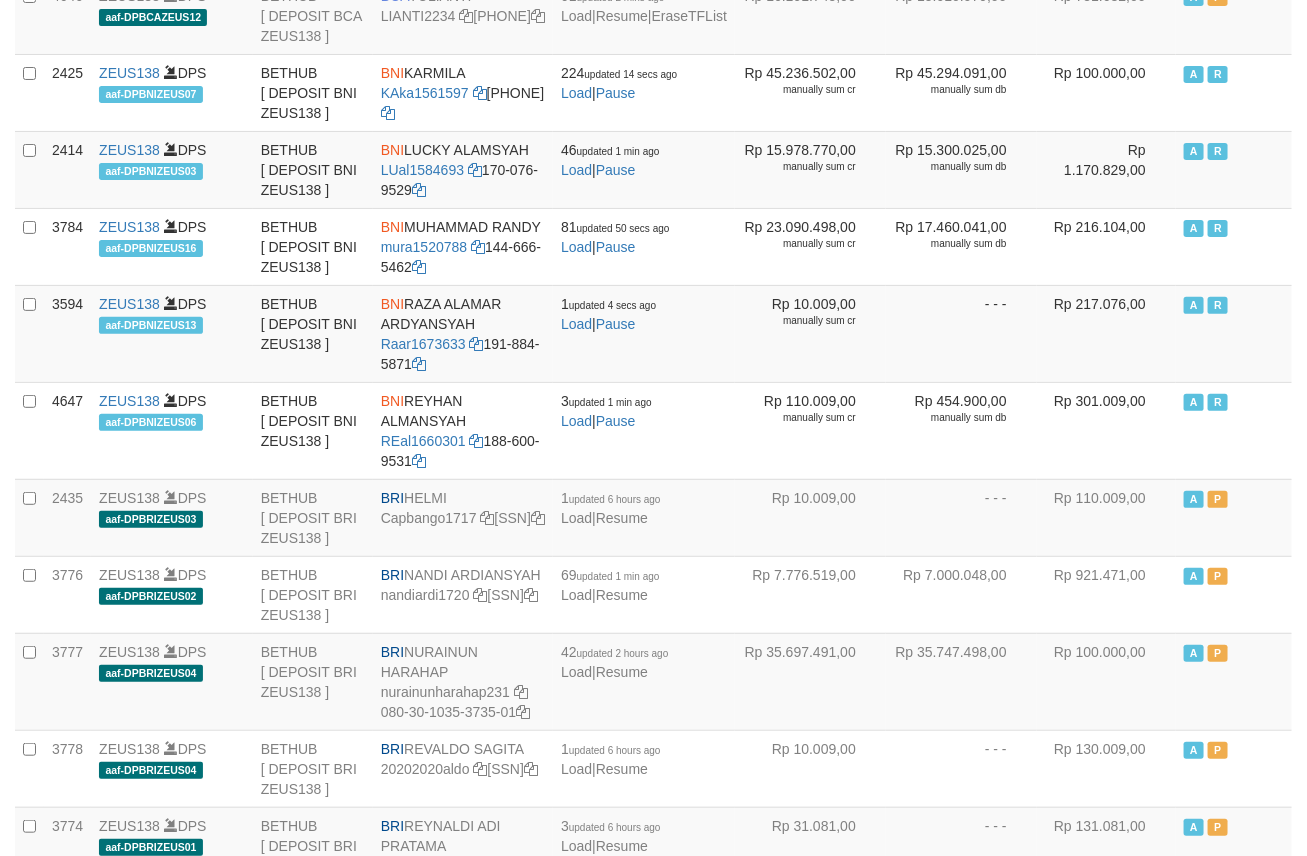 scroll, scrollTop: 2765, scrollLeft: 0, axis: vertical 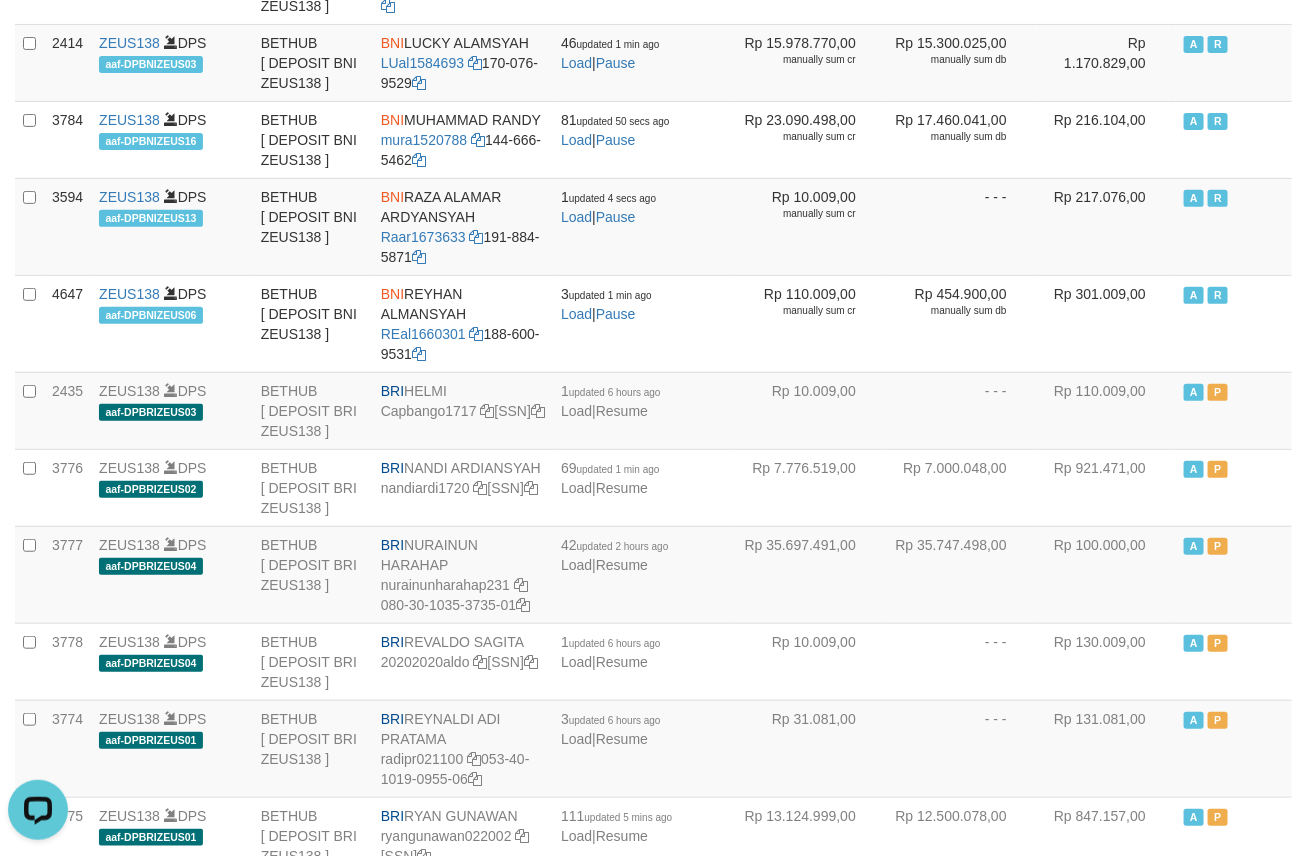 click on "BETHUB
[ DEPOSIT BCA ZEUS138 ]" at bounding box center [313, -92] 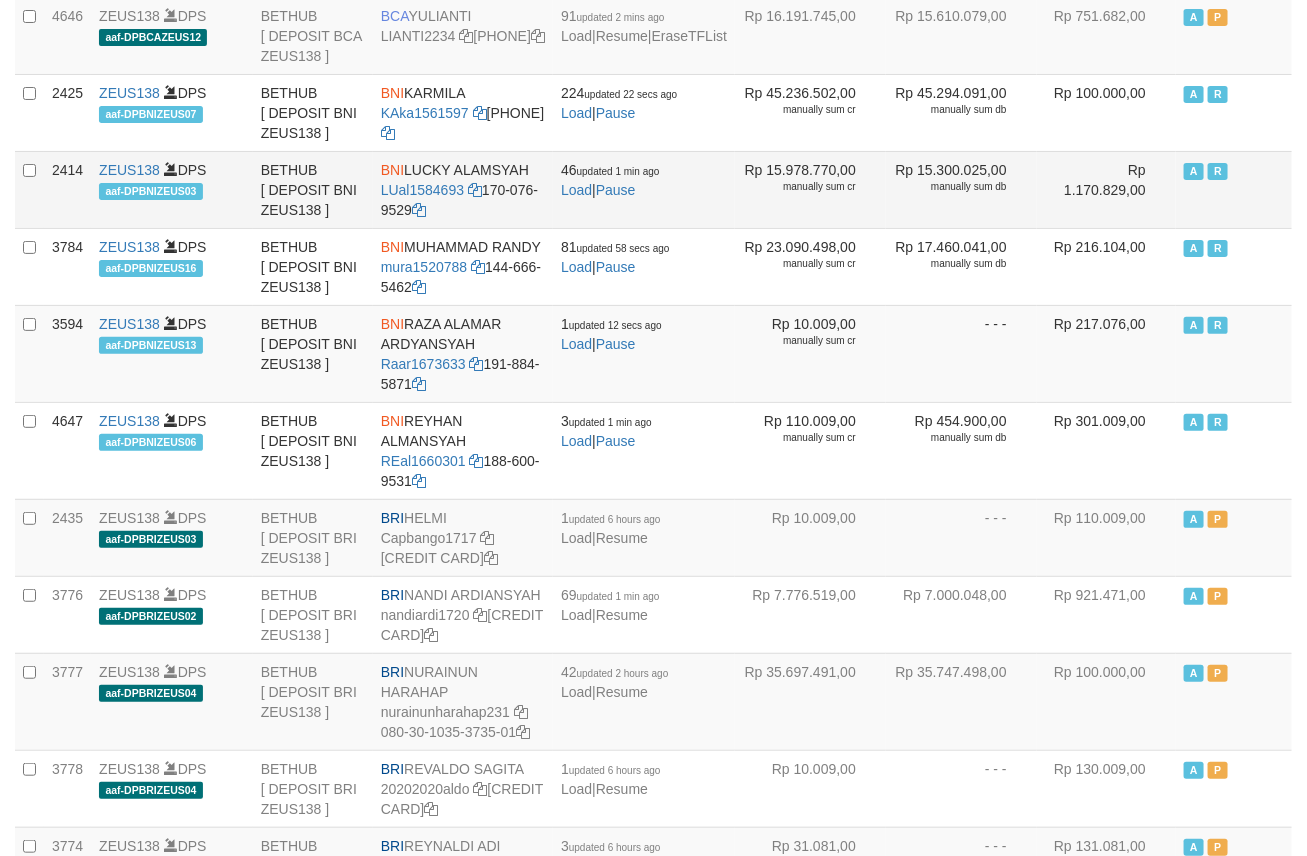 scroll, scrollTop: 2765, scrollLeft: 0, axis: vertical 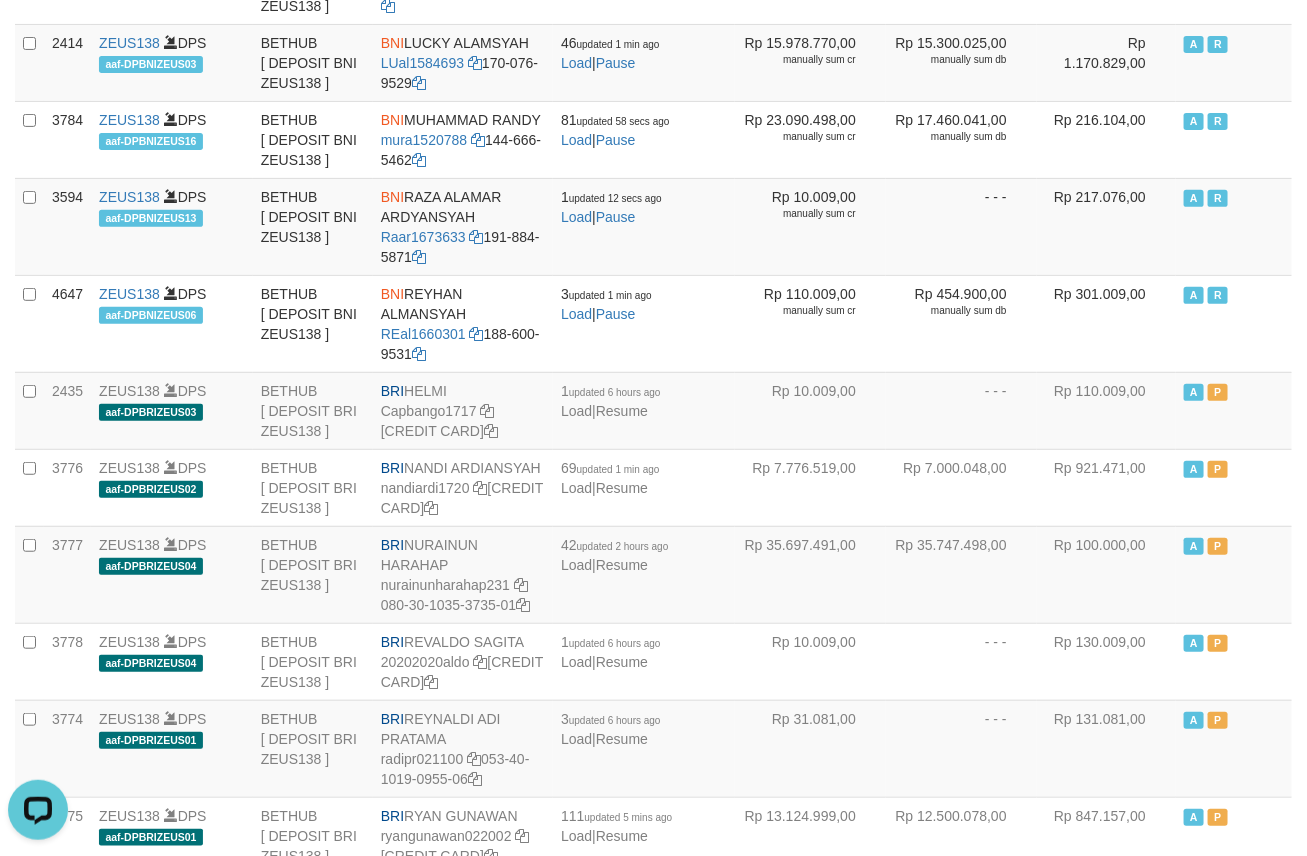 click on "BCA
YULIANTI
LIANTI2234
352-137-1640" at bounding box center [463, -92] 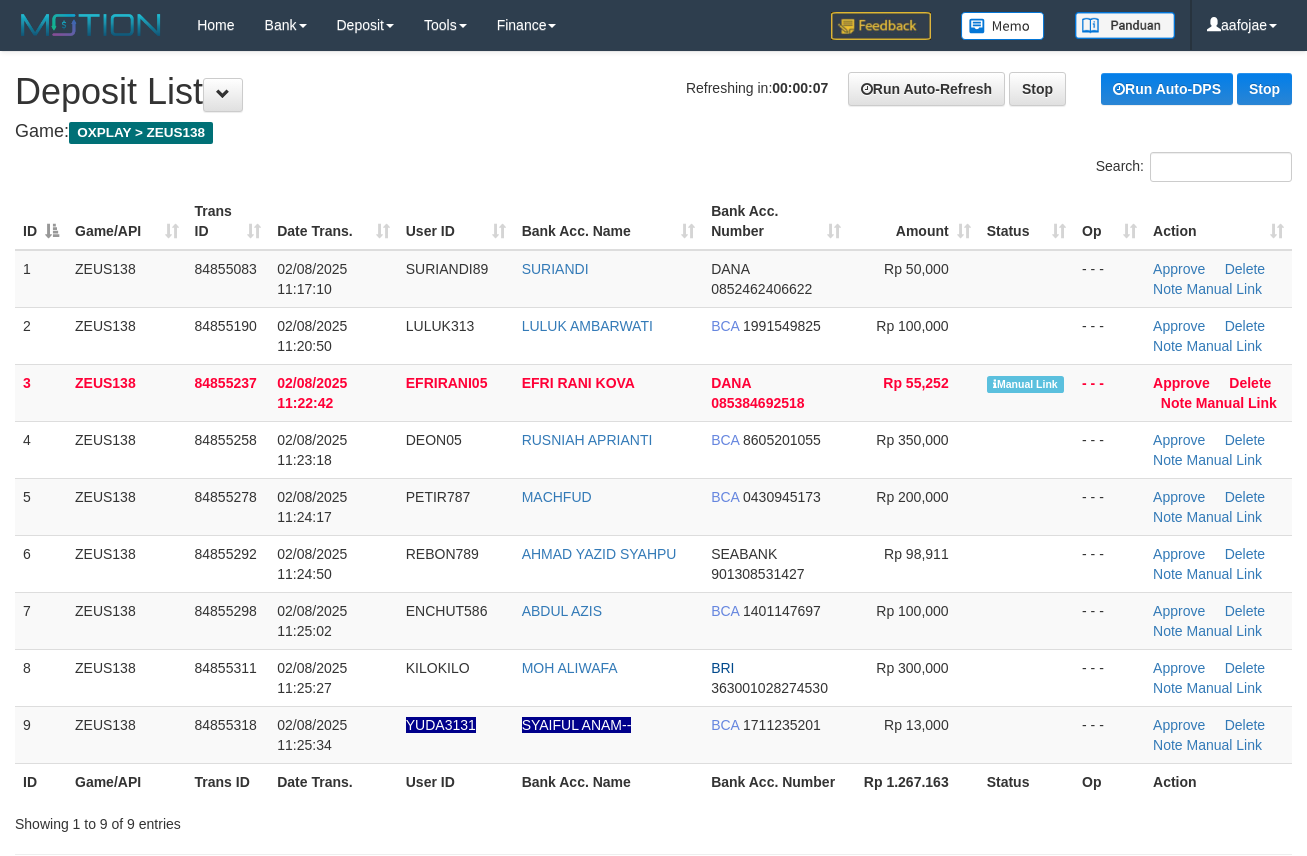 scroll, scrollTop: 0, scrollLeft: 0, axis: both 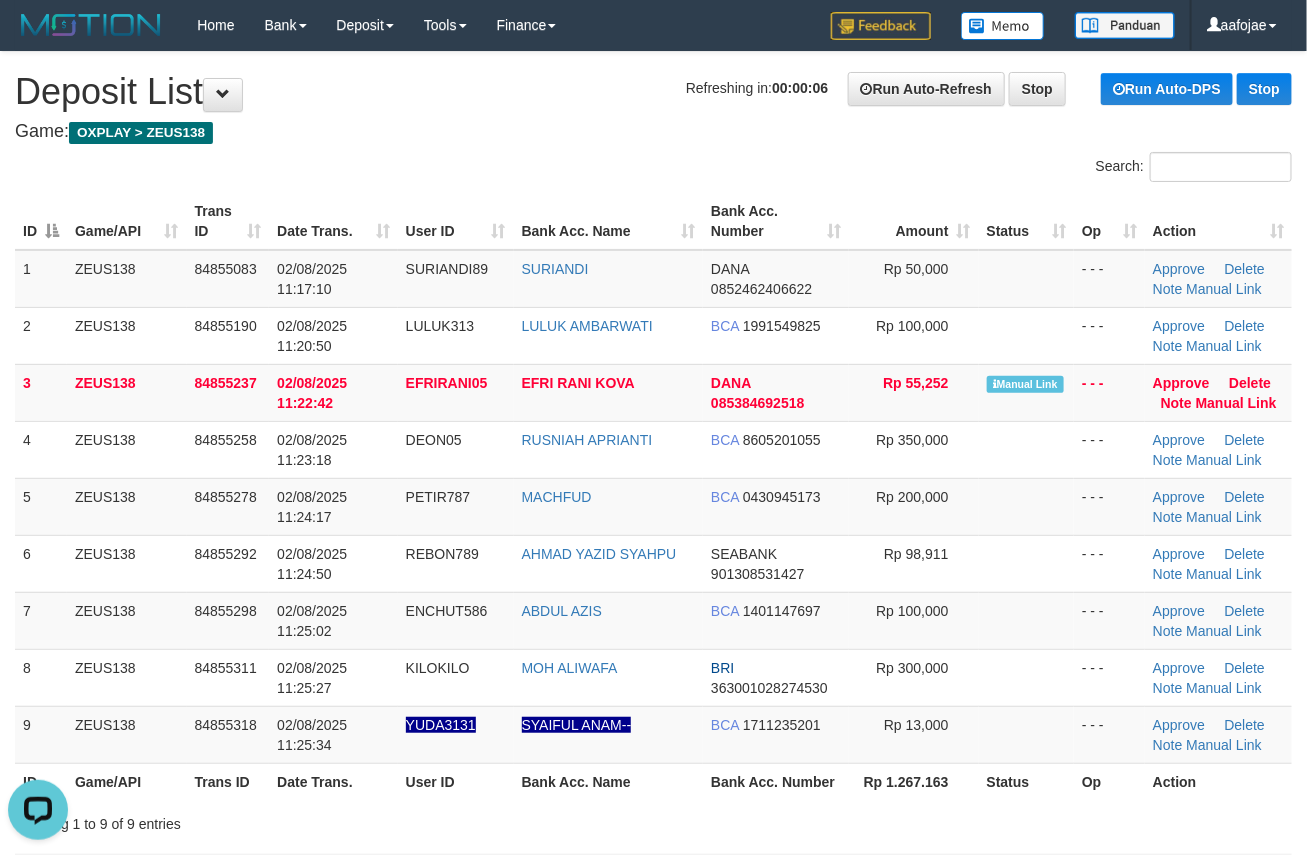 click on "Game:   OXPLAY > ZEUS138" at bounding box center [653, 132] 